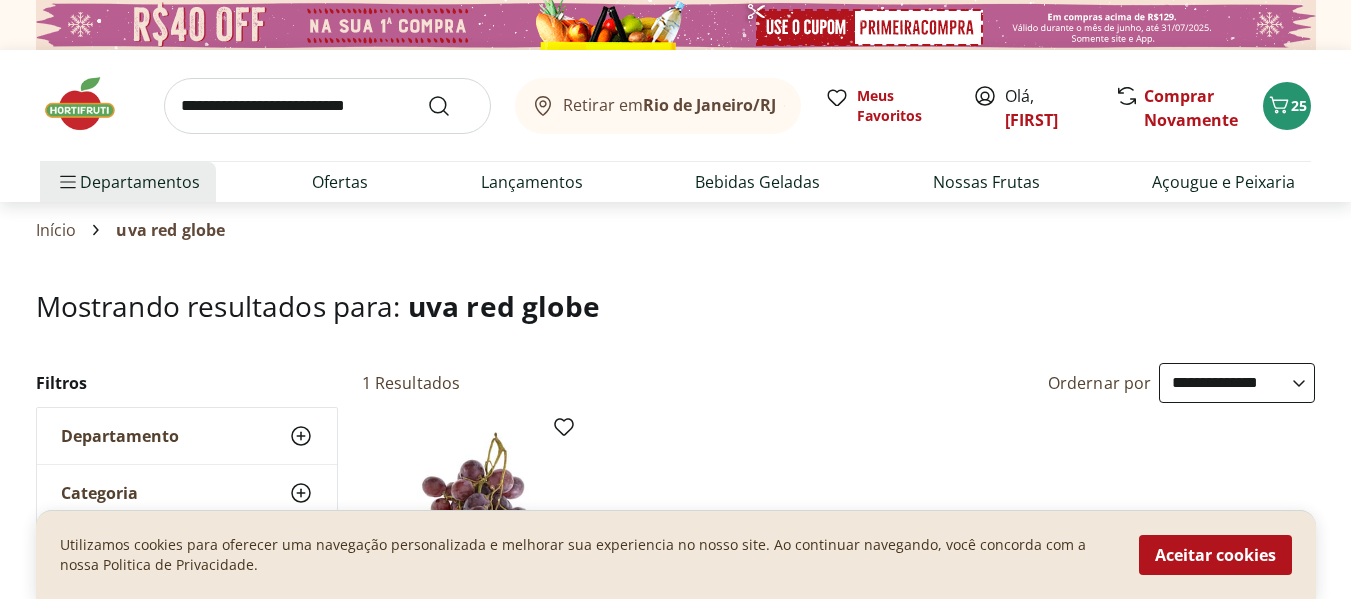 select on "**********" 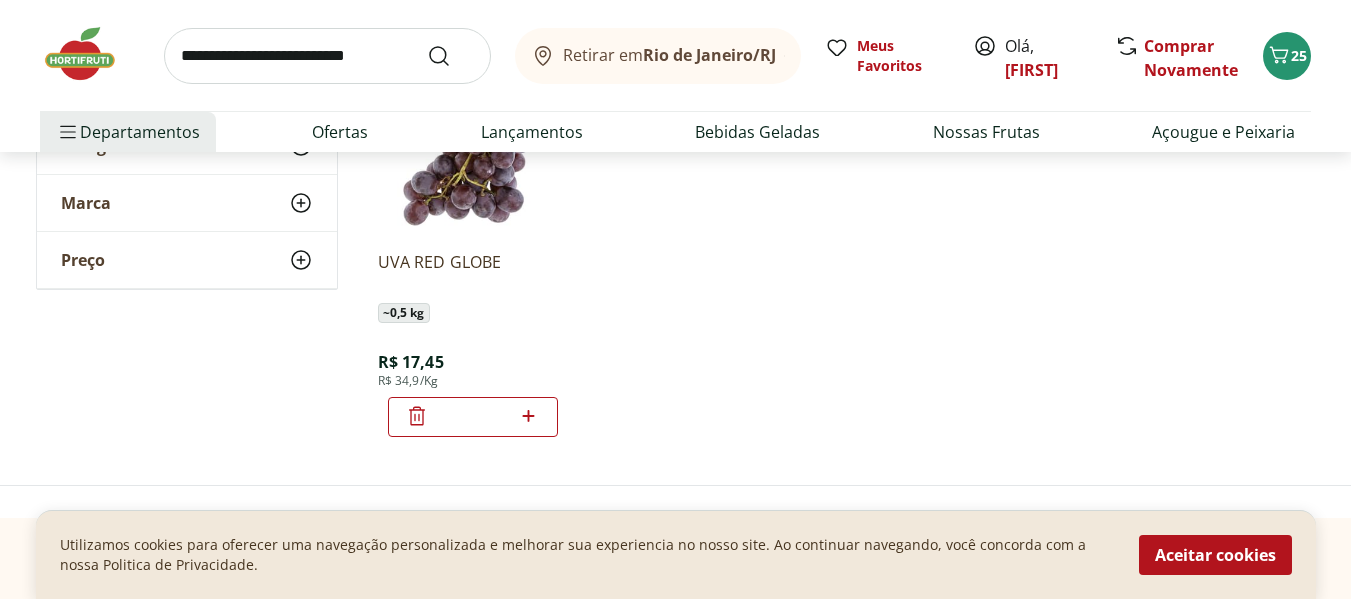 scroll, scrollTop: 0, scrollLeft: 0, axis: both 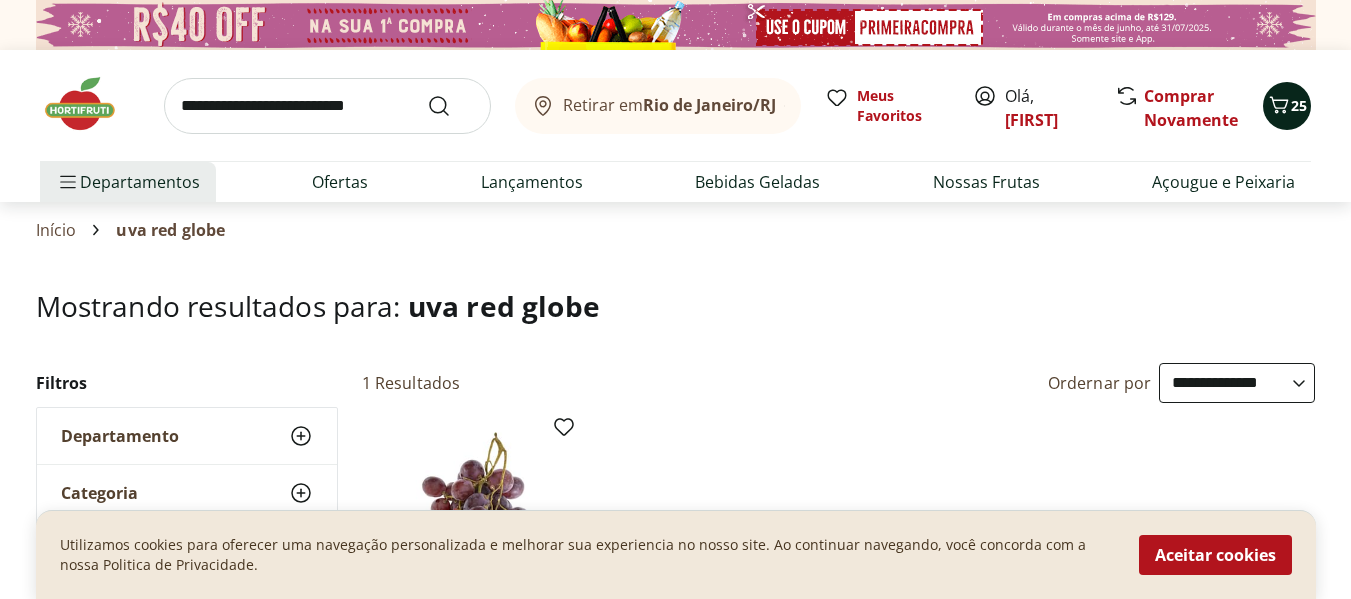 click on "25" at bounding box center [1299, 105] 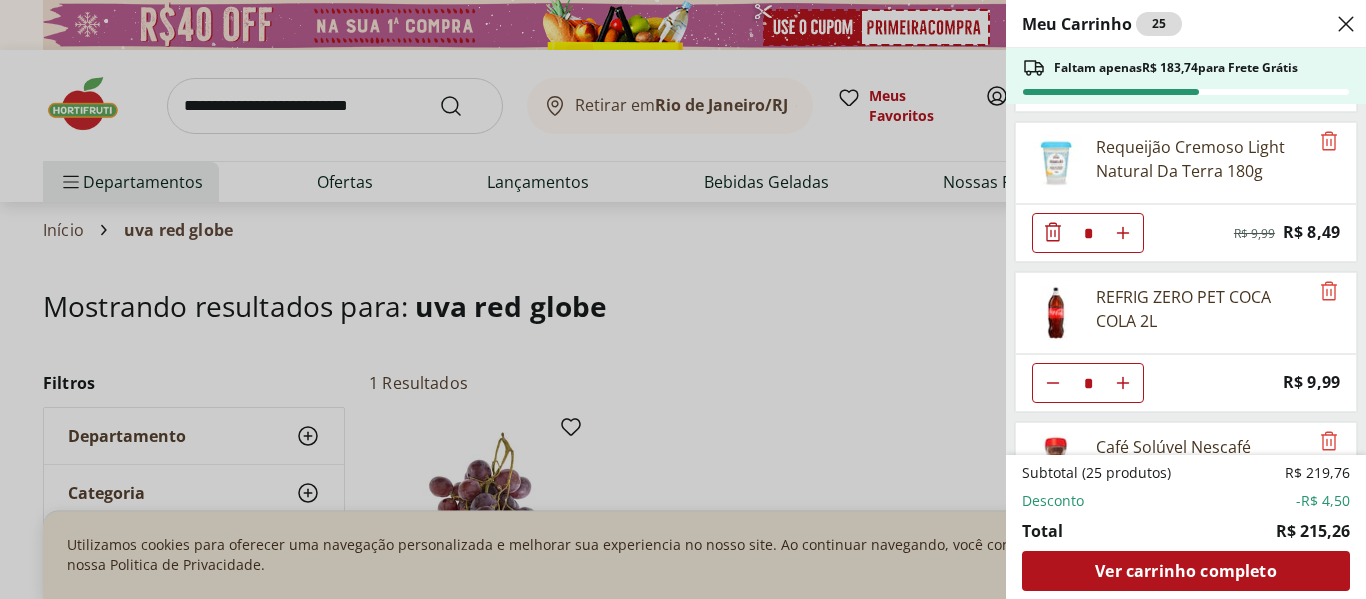 scroll, scrollTop: 1068, scrollLeft: 0, axis: vertical 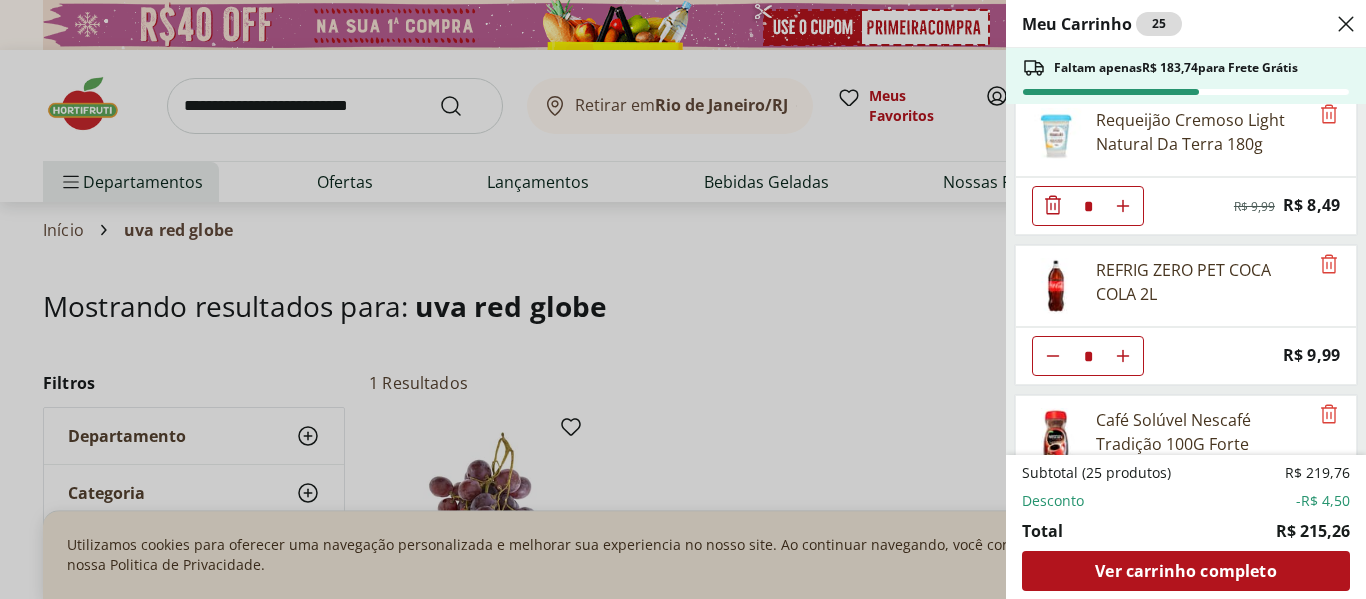 click 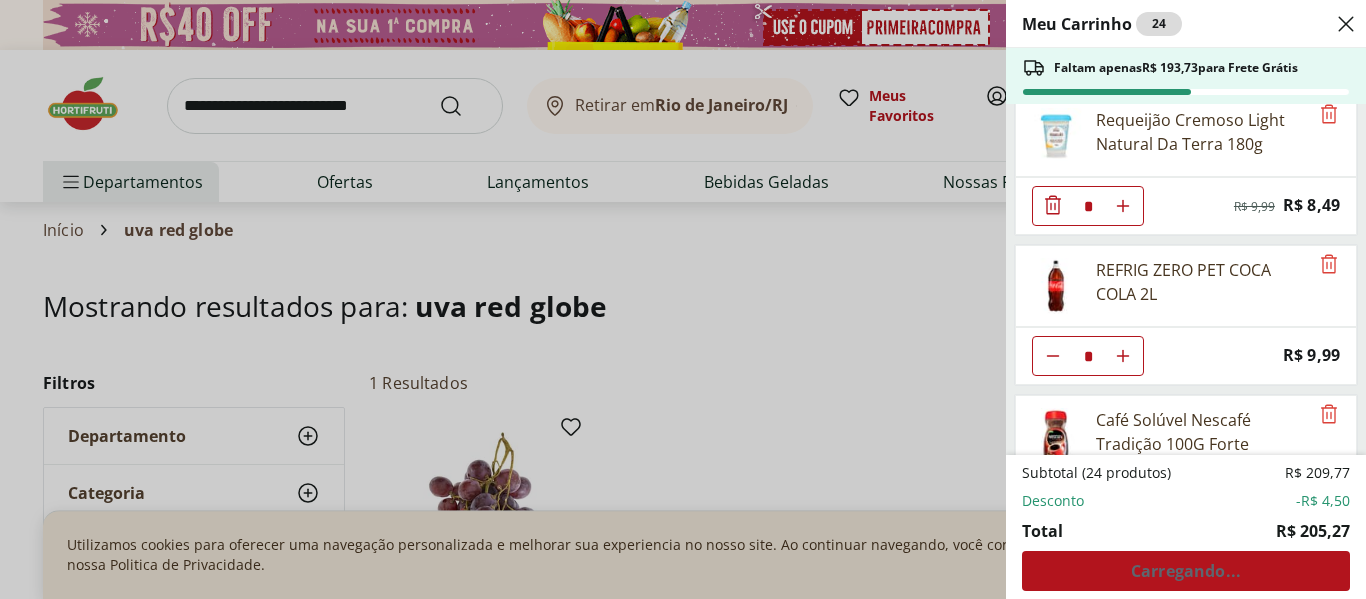 type on "*" 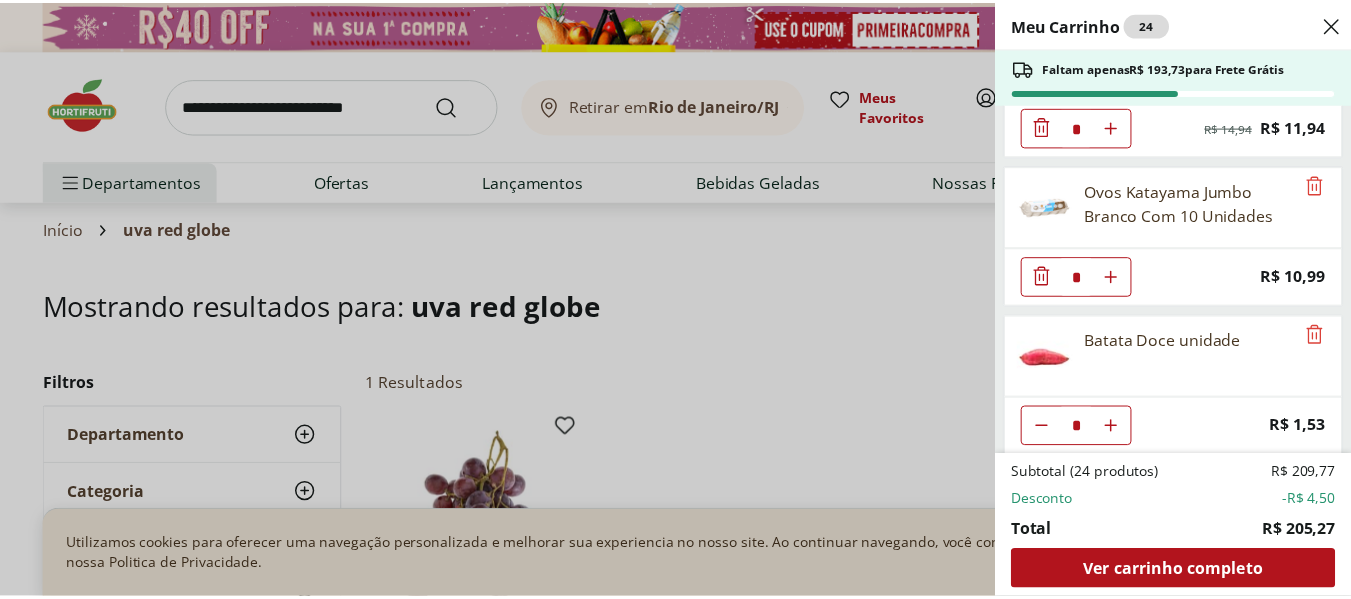 scroll, scrollTop: 0, scrollLeft: 0, axis: both 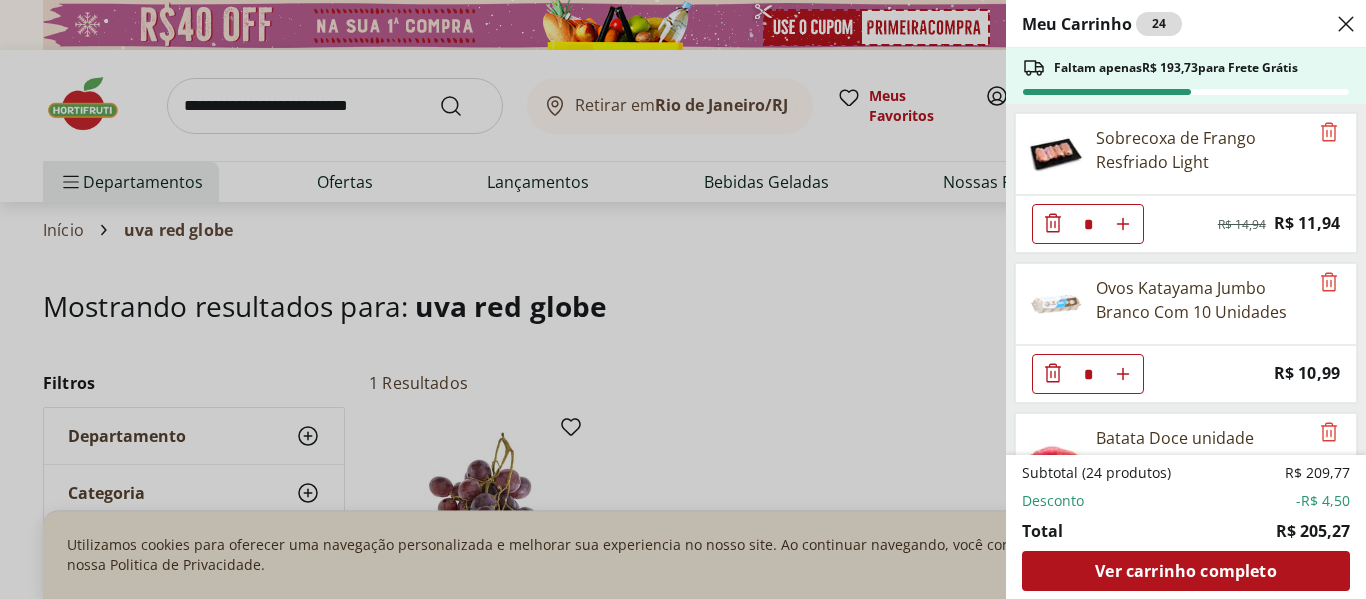 click at bounding box center (1346, 24) 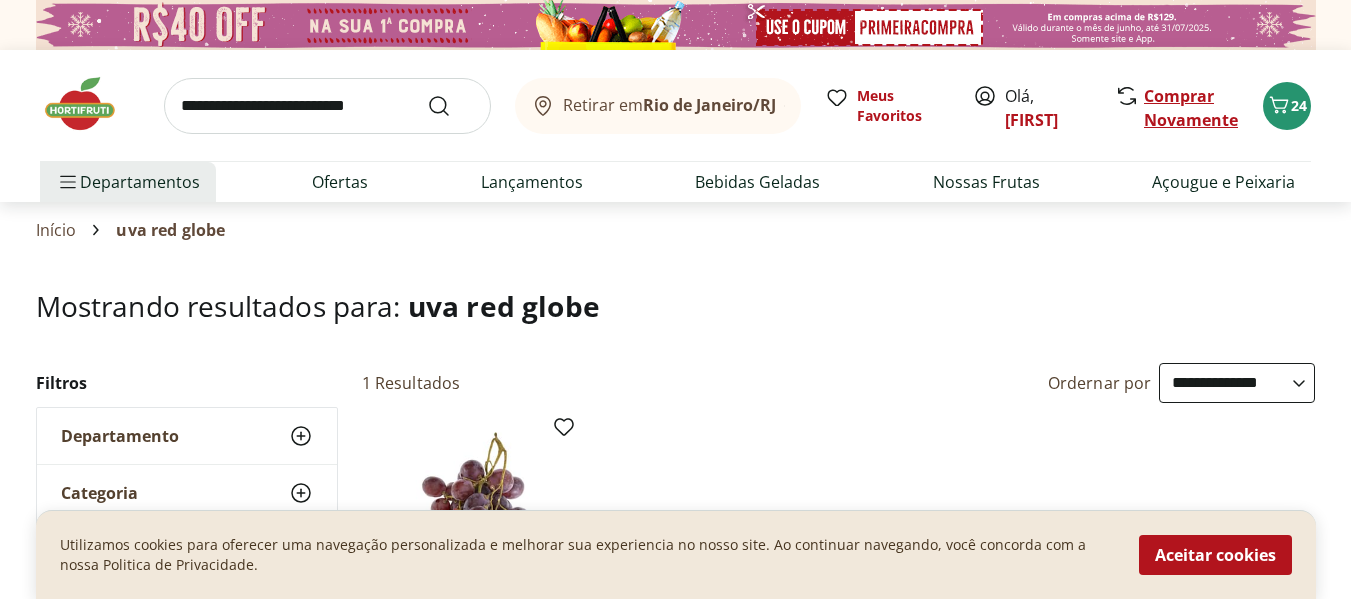 click on "Comprar Novamente" at bounding box center (1191, 108) 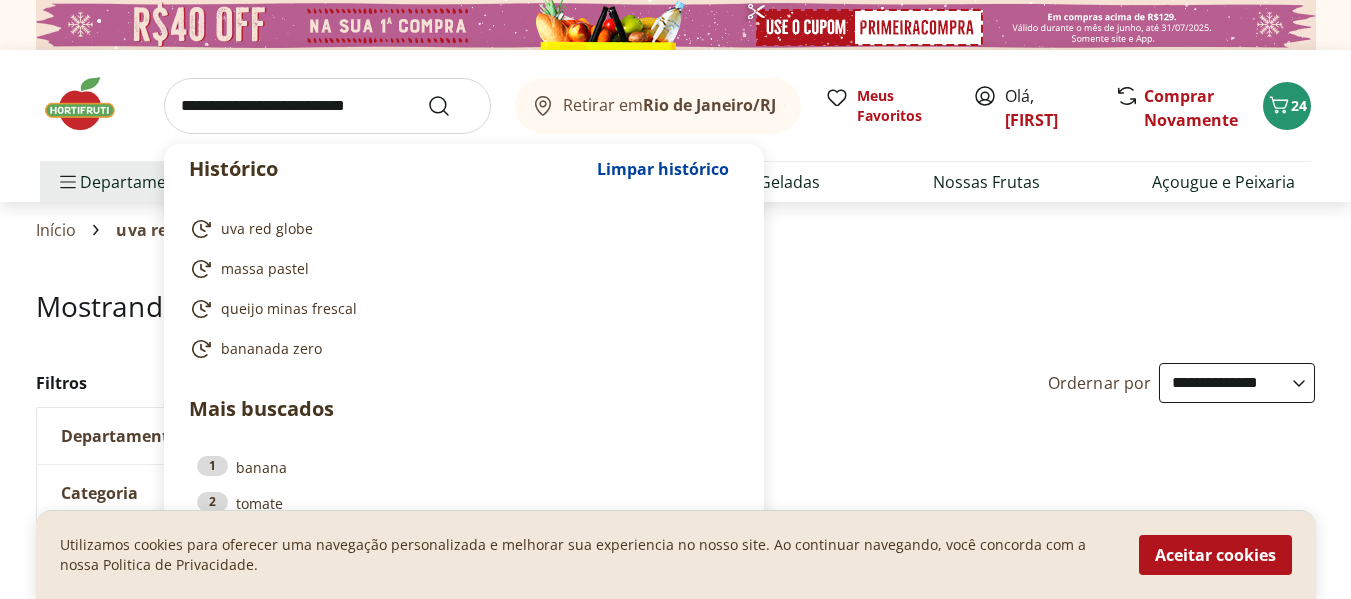 click at bounding box center (327, 106) 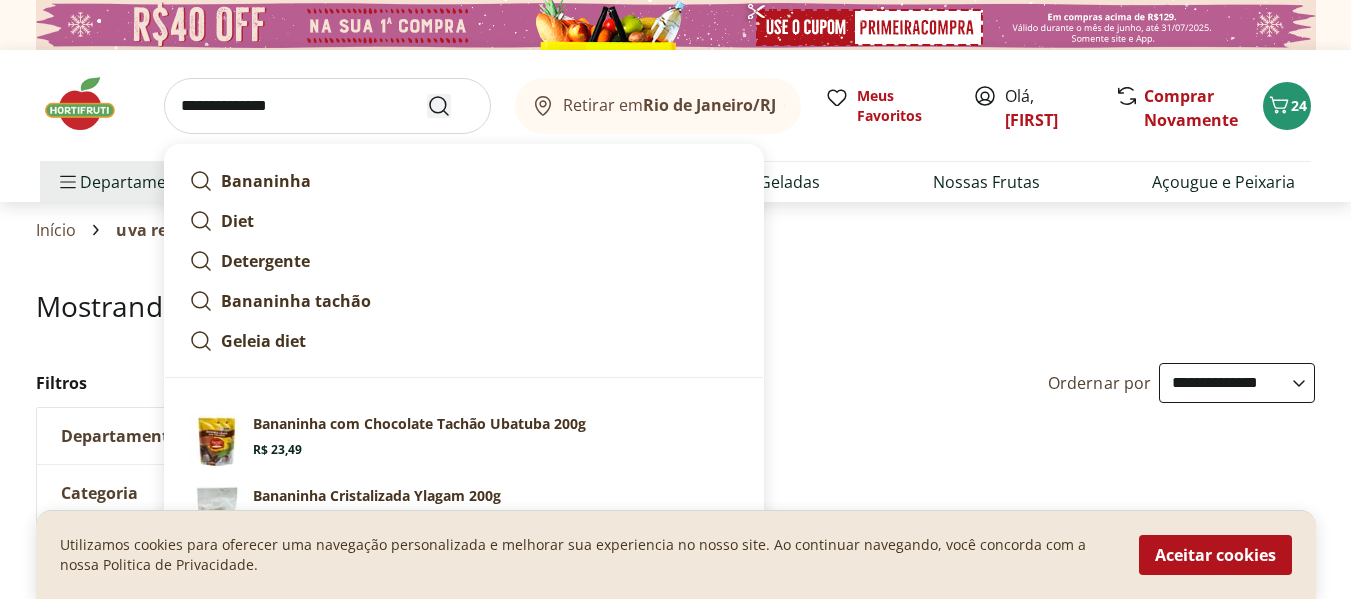 type on "**********" 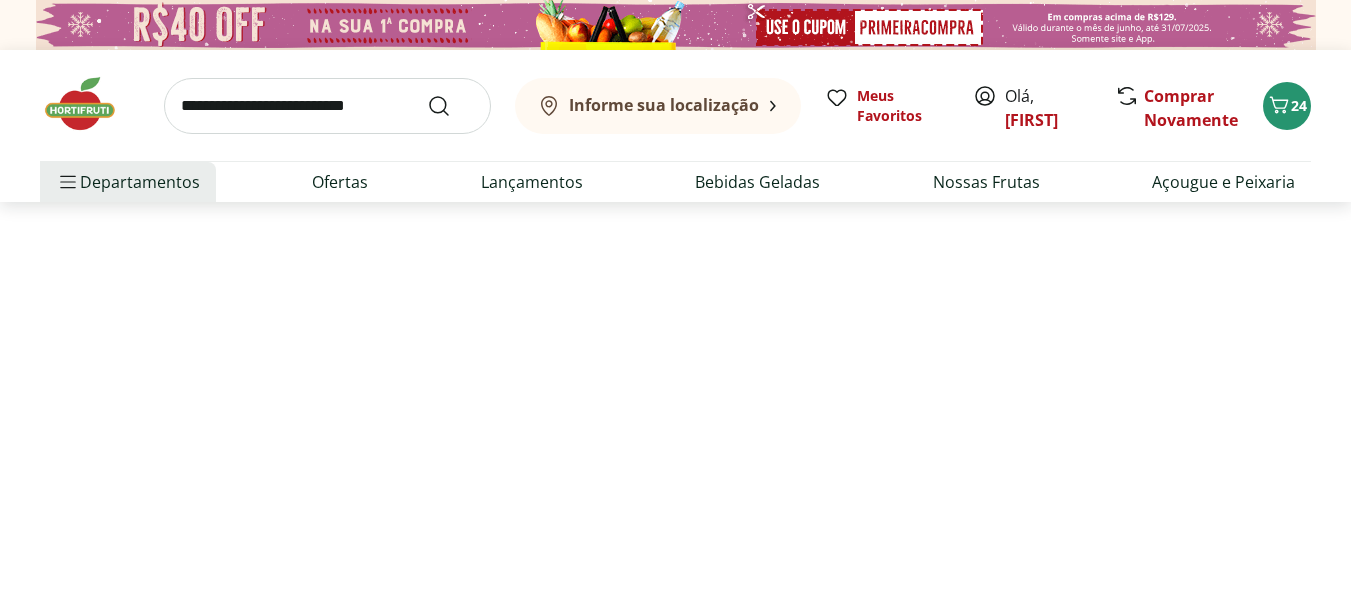 select on "**********" 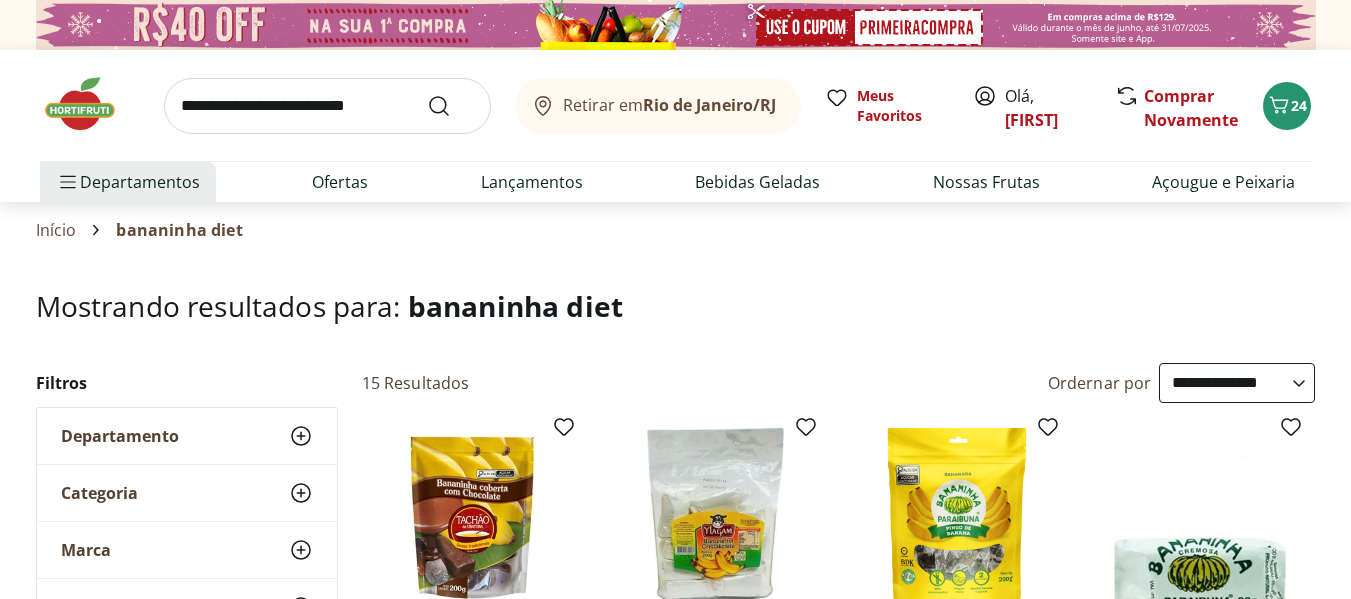 scroll, scrollTop: 524, scrollLeft: 0, axis: vertical 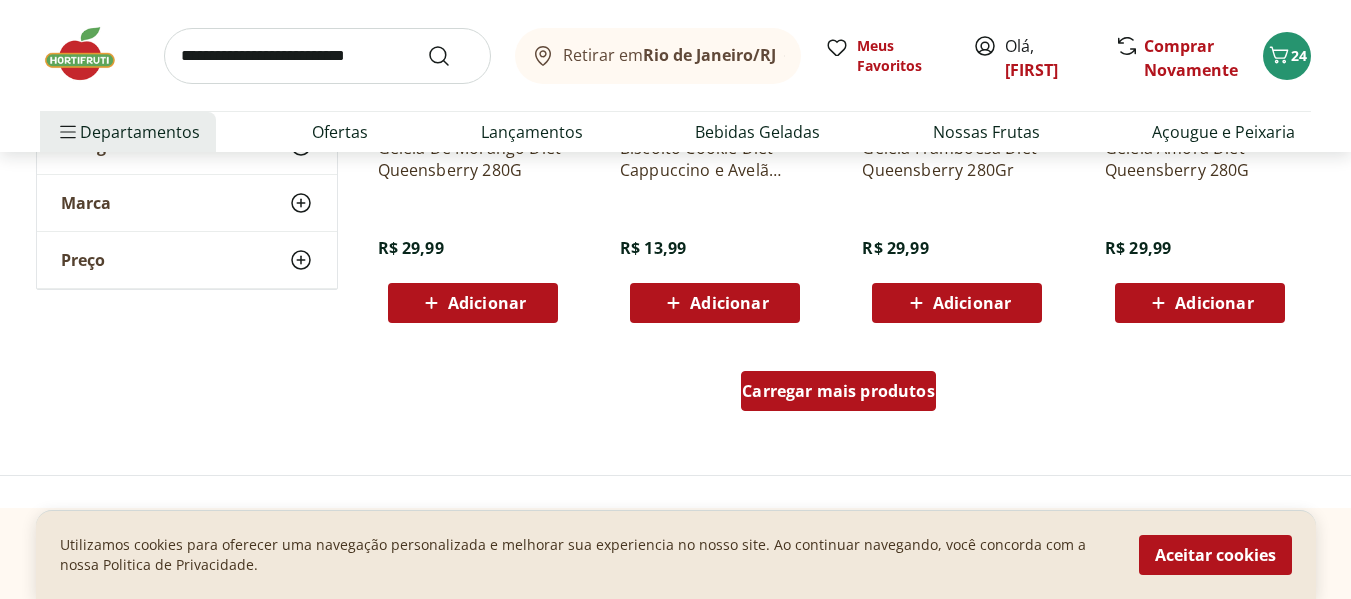 click on "Carregar mais produtos" at bounding box center [838, 391] 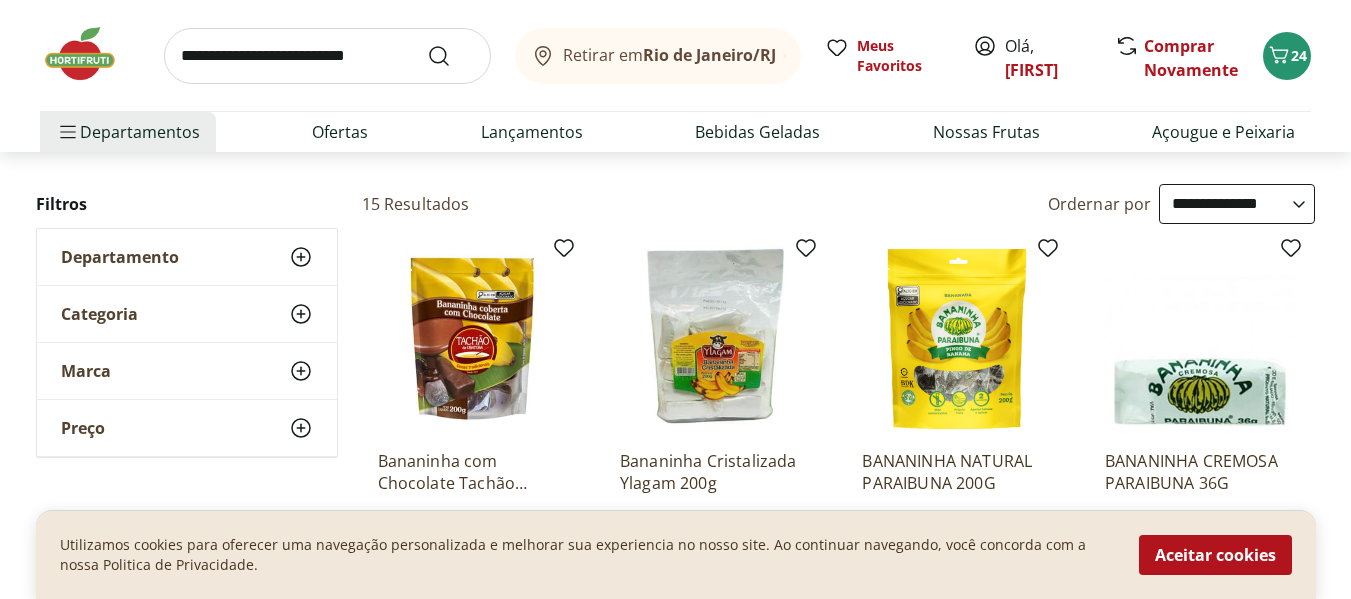 scroll, scrollTop: 0, scrollLeft: 0, axis: both 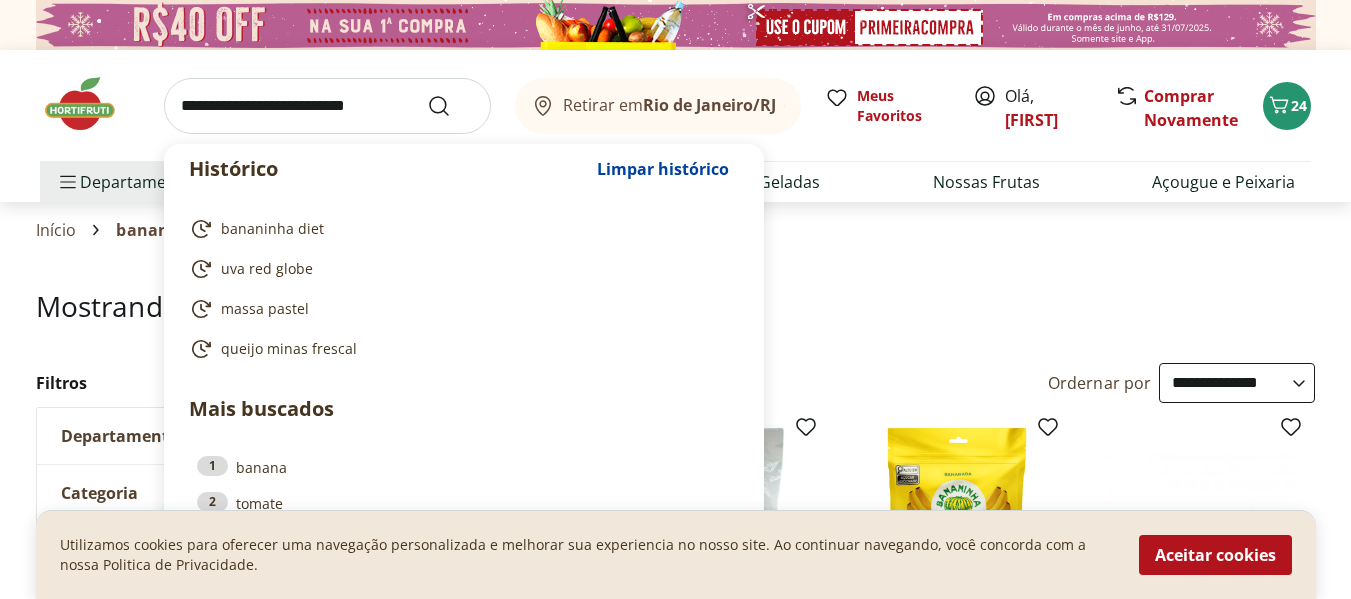 click at bounding box center [327, 106] 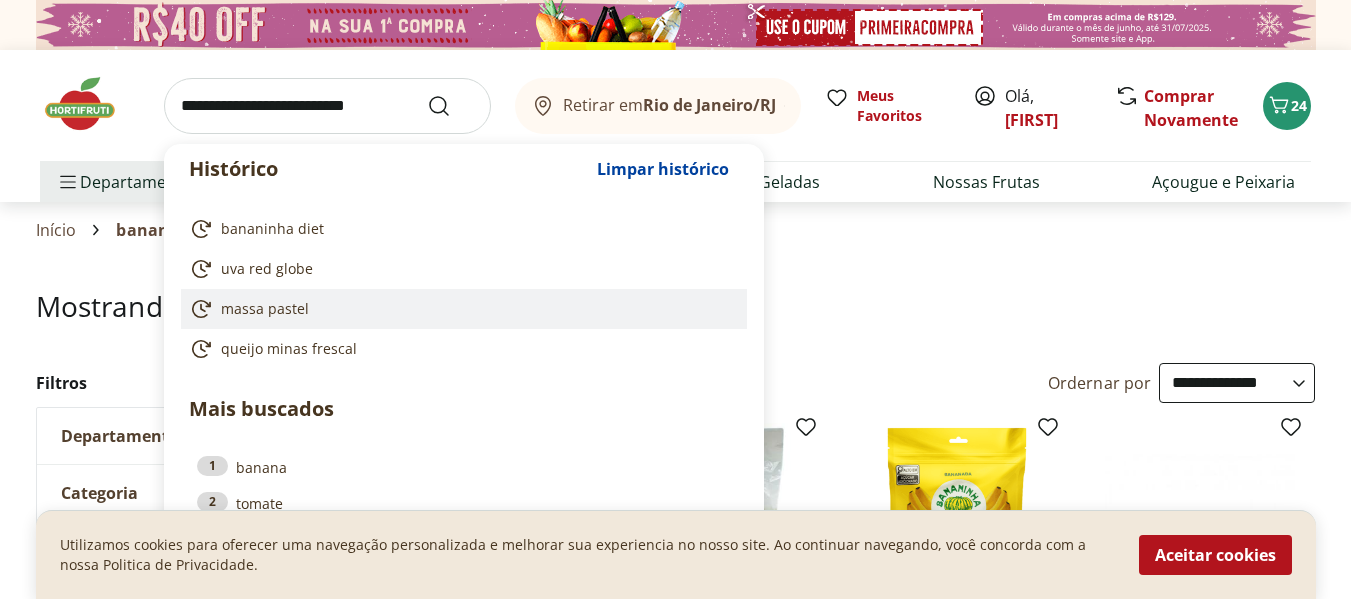 click on "massa pastel" at bounding box center [265, 309] 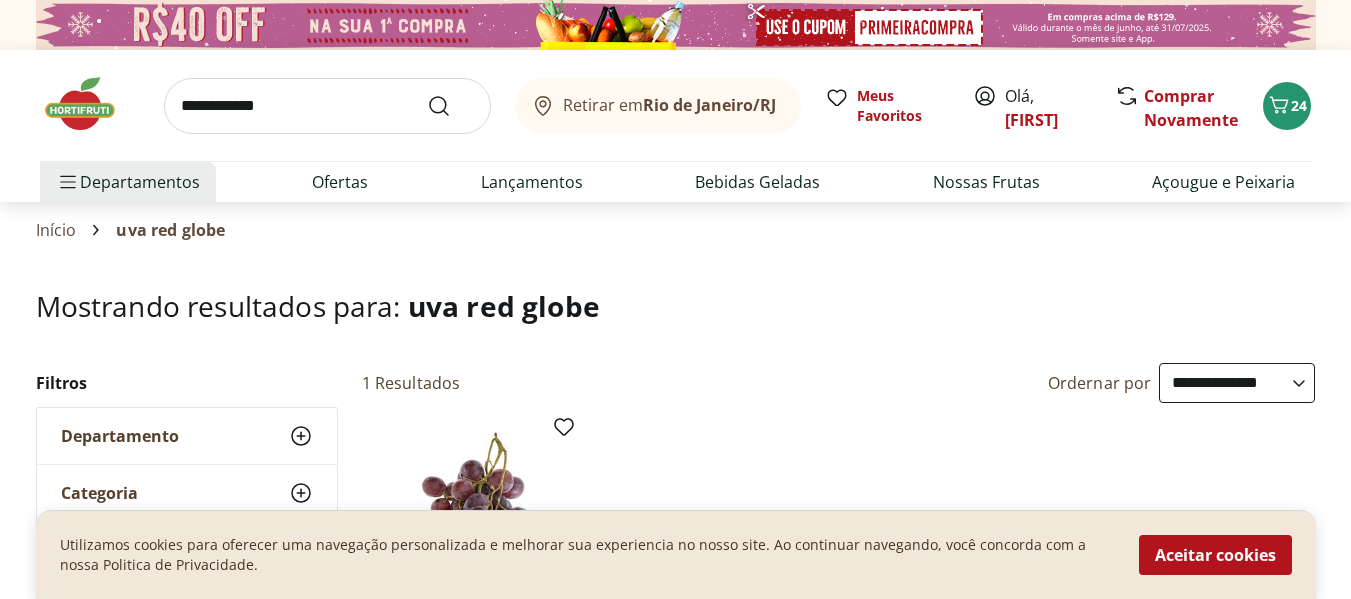 click on "**********" at bounding box center [327, 106] 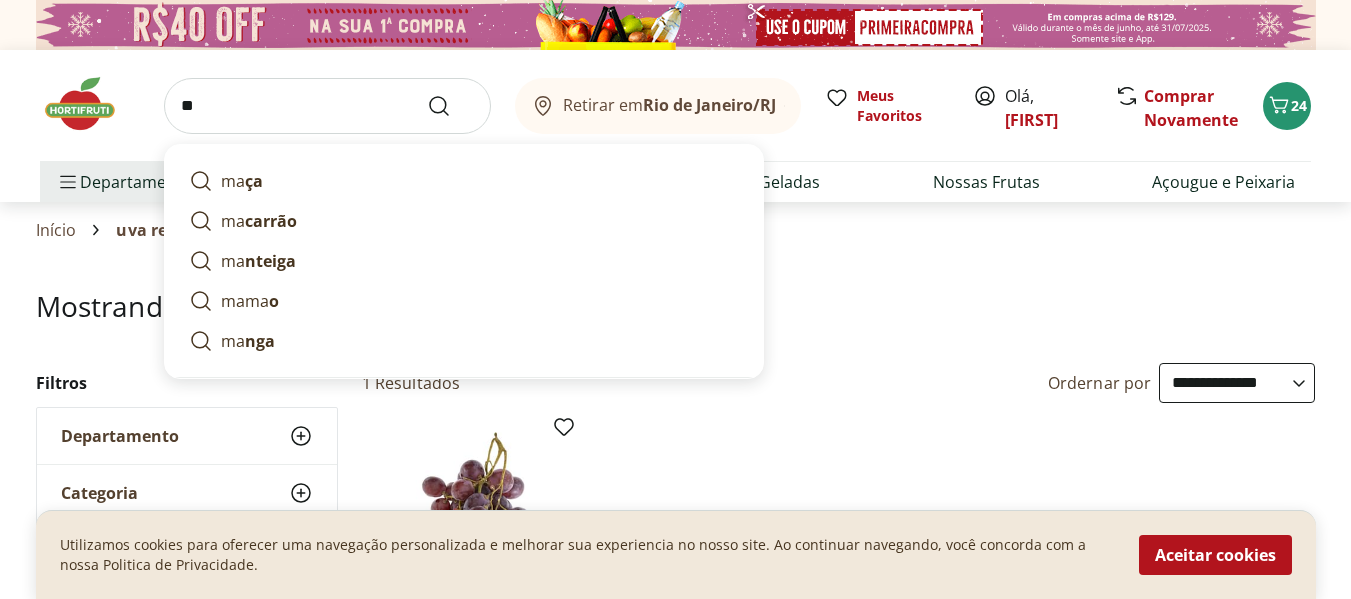type on "*" 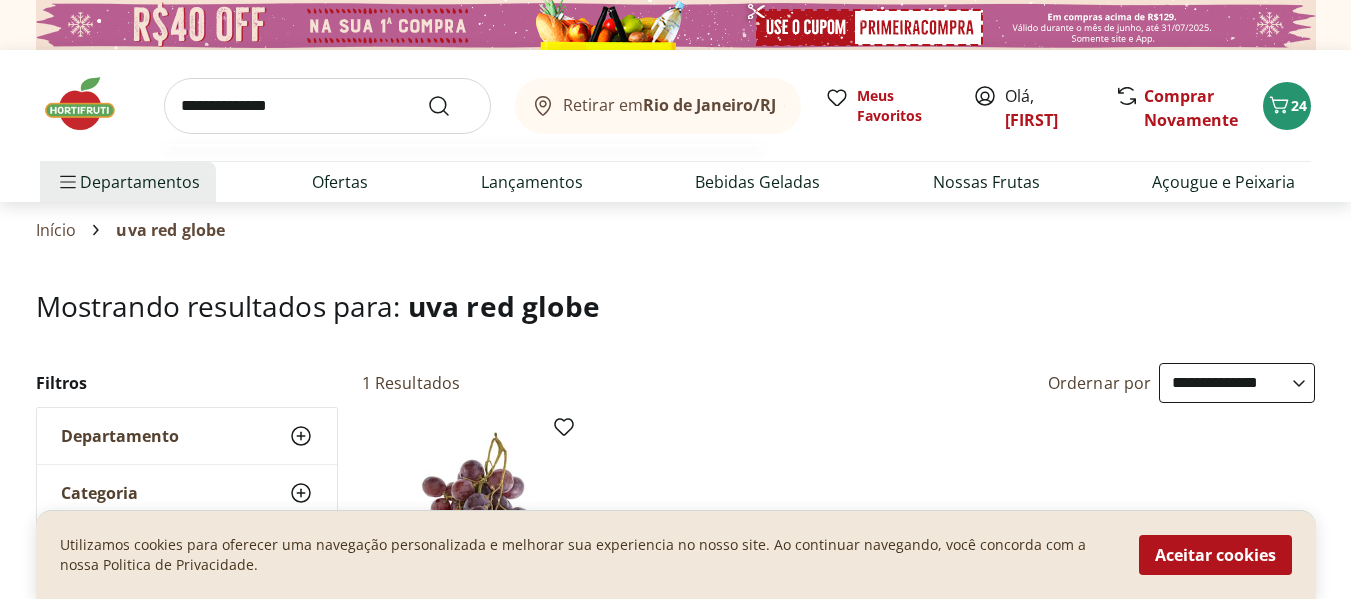 type on "**********" 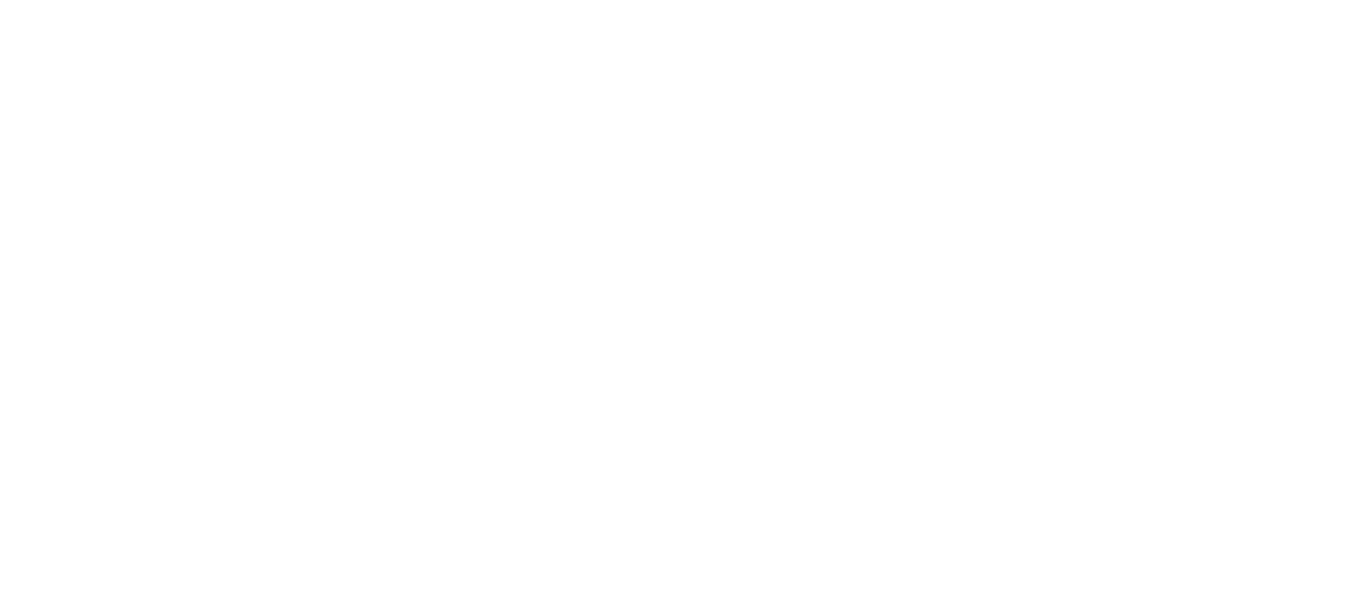 select on "**********" 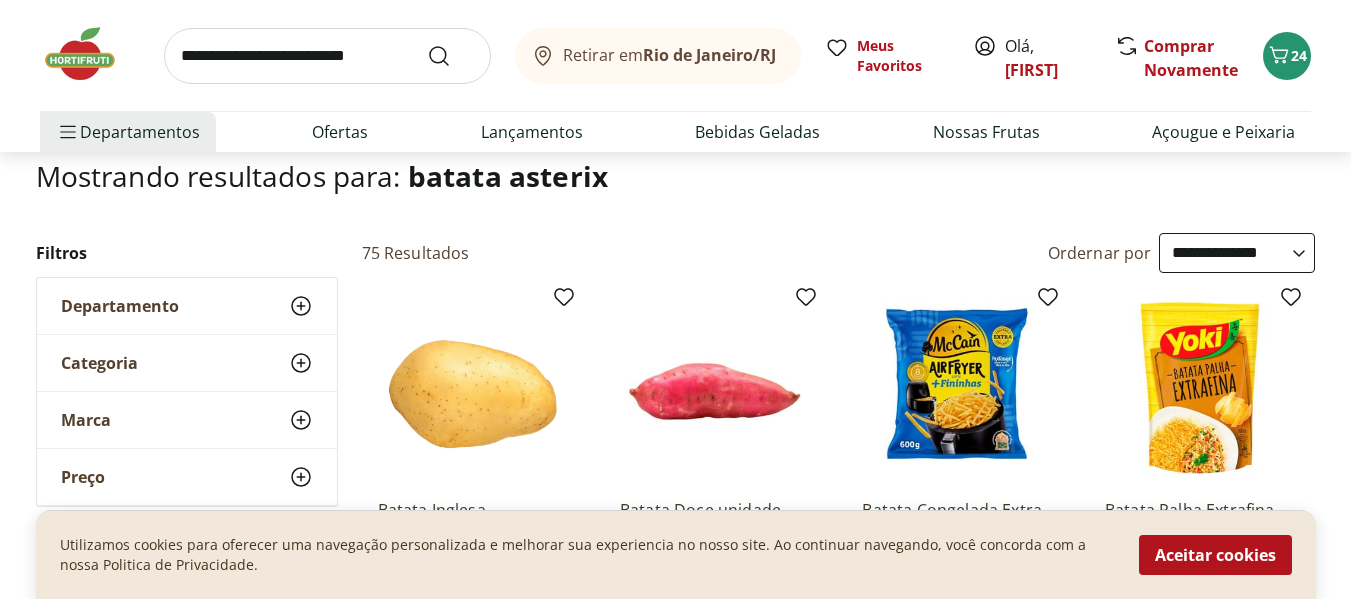 scroll, scrollTop: 0, scrollLeft: 0, axis: both 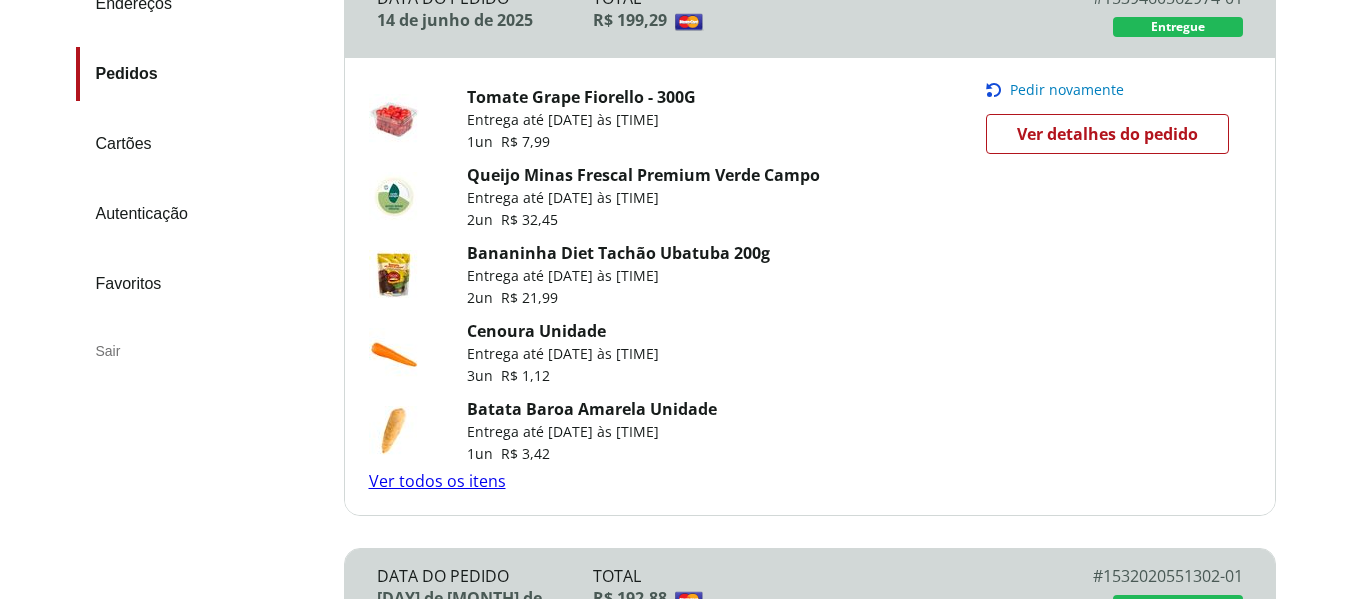 click on "Ver todos os itens" at bounding box center [437, 481] 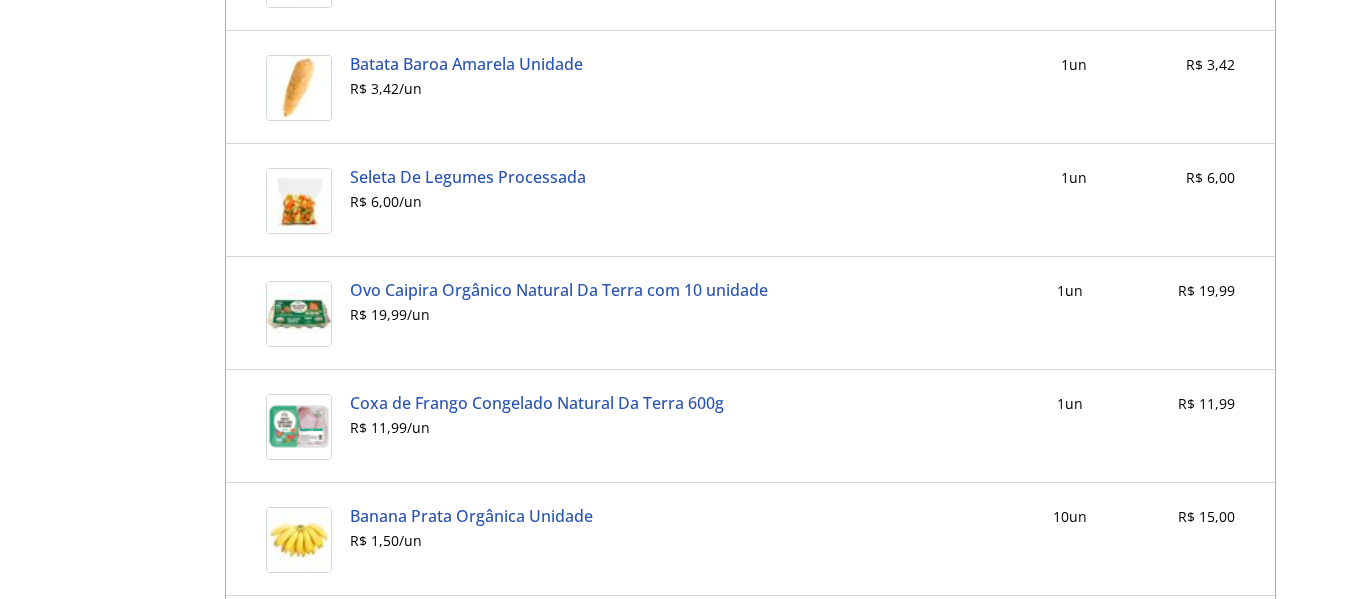 scroll, scrollTop: 1391, scrollLeft: 0, axis: vertical 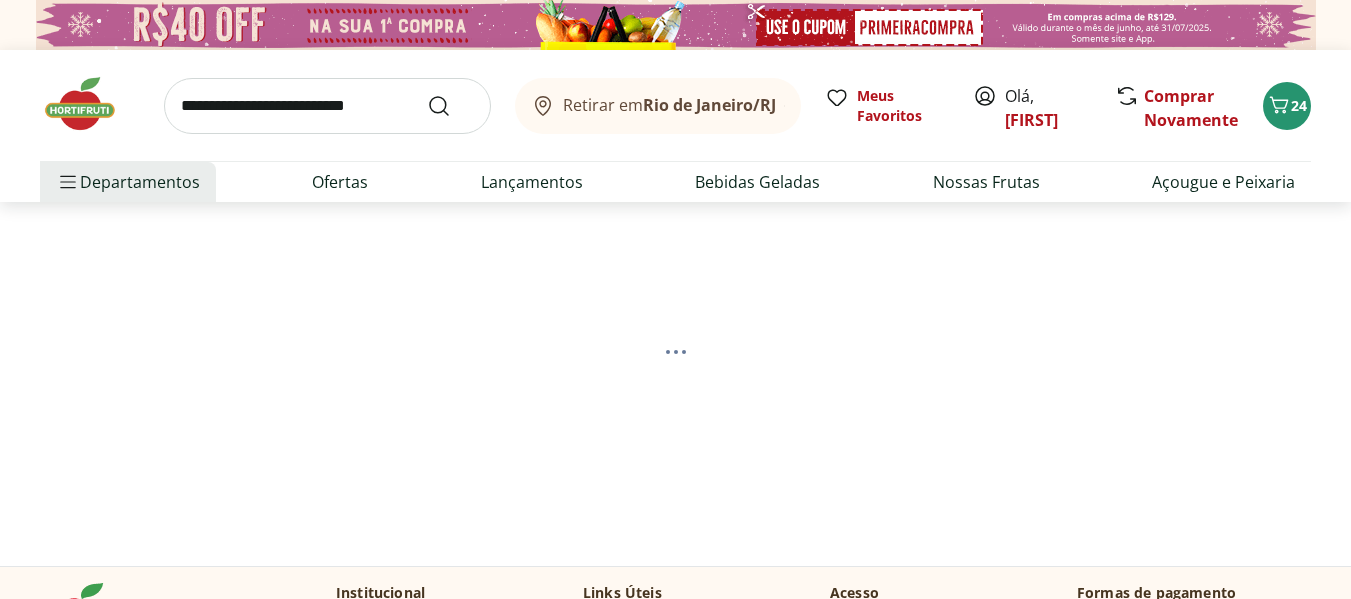 select on "**********" 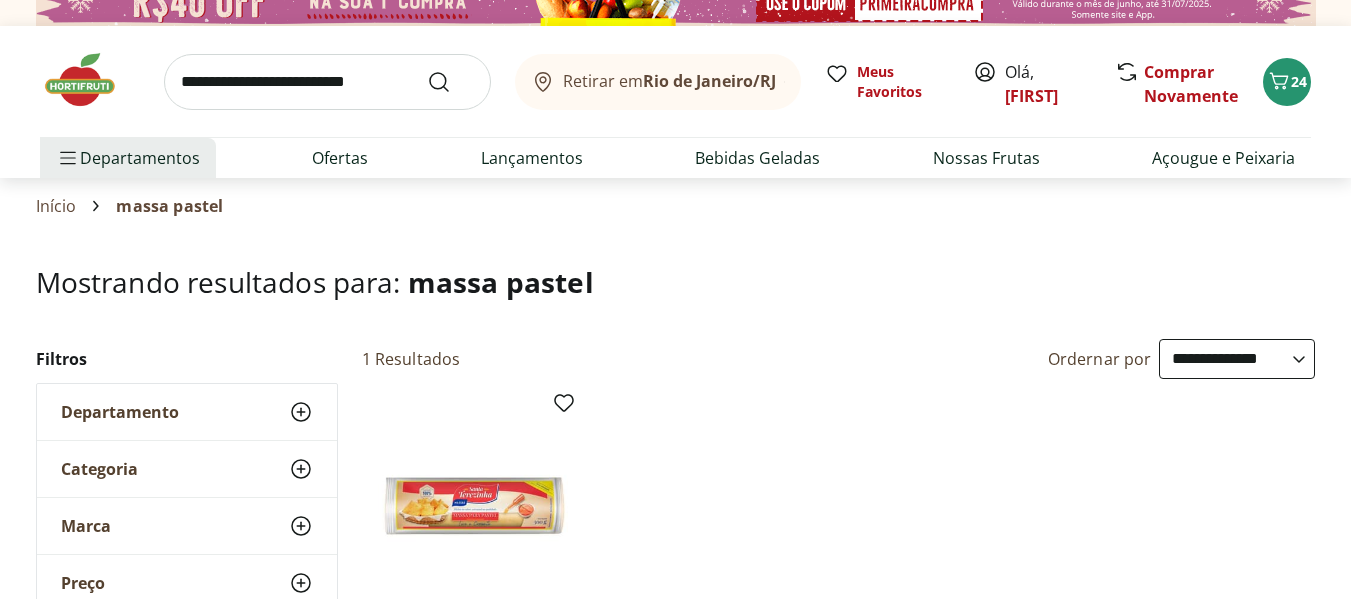 scroll, scrollTop: 102, scrollLeft: 0, axis: vertical 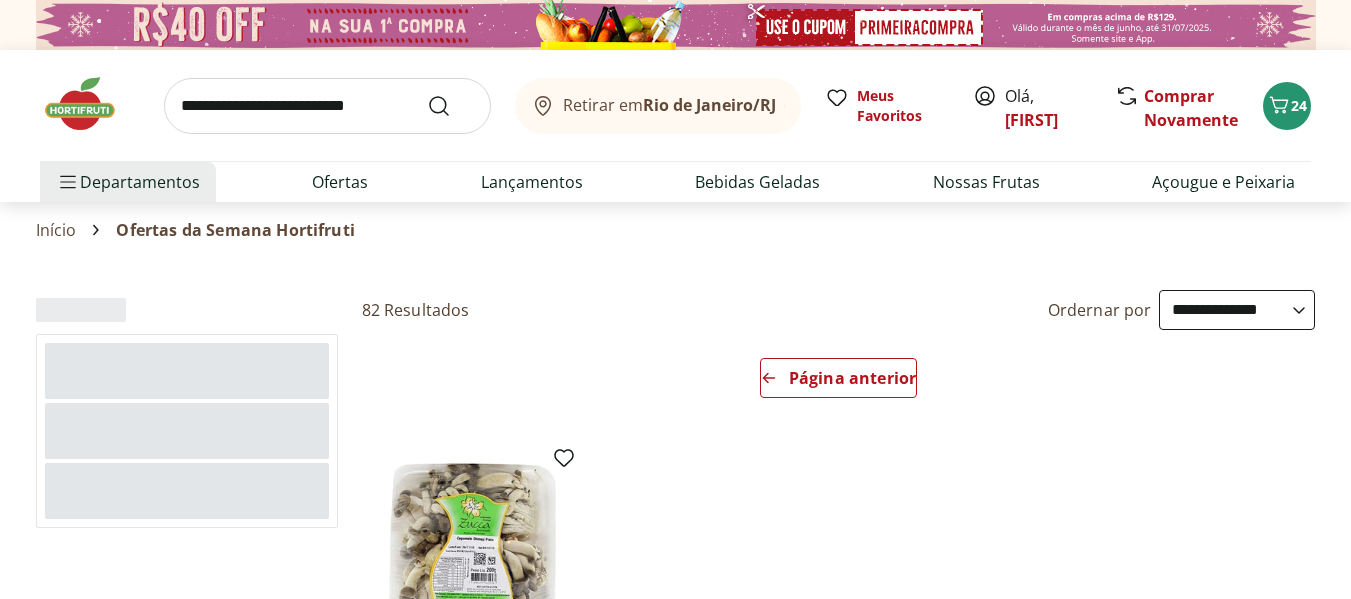 select on "**********" 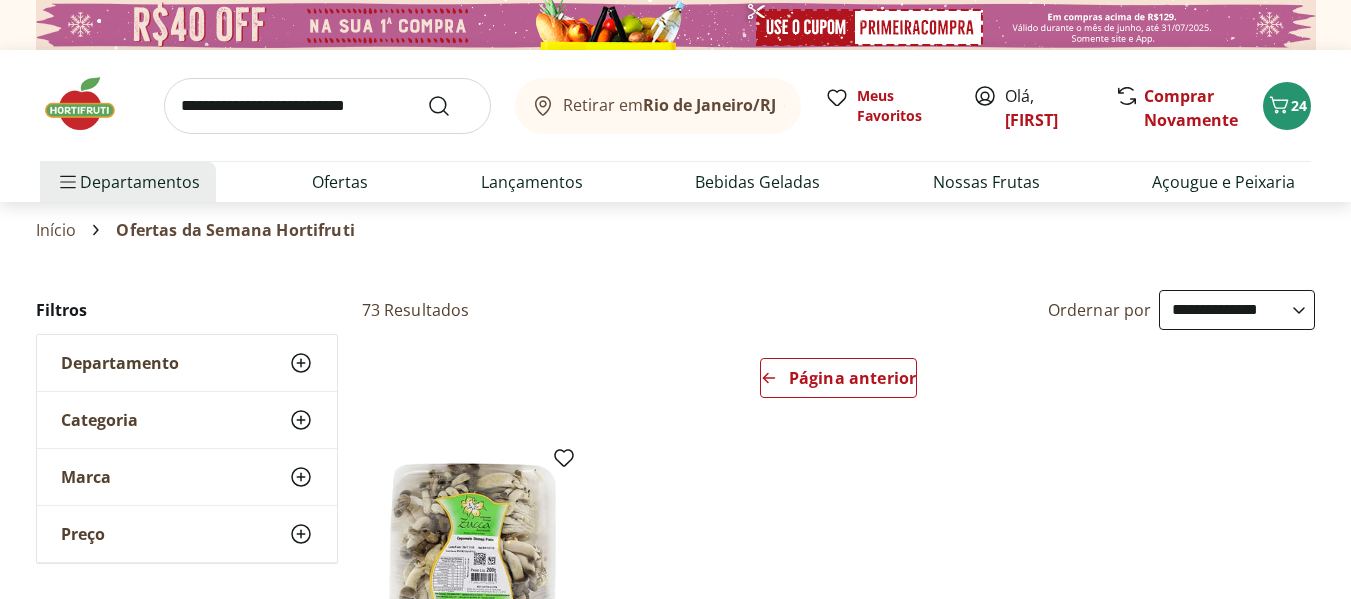 scroll, scrollTop: 313, scrollLeft: 0, axis: vertical 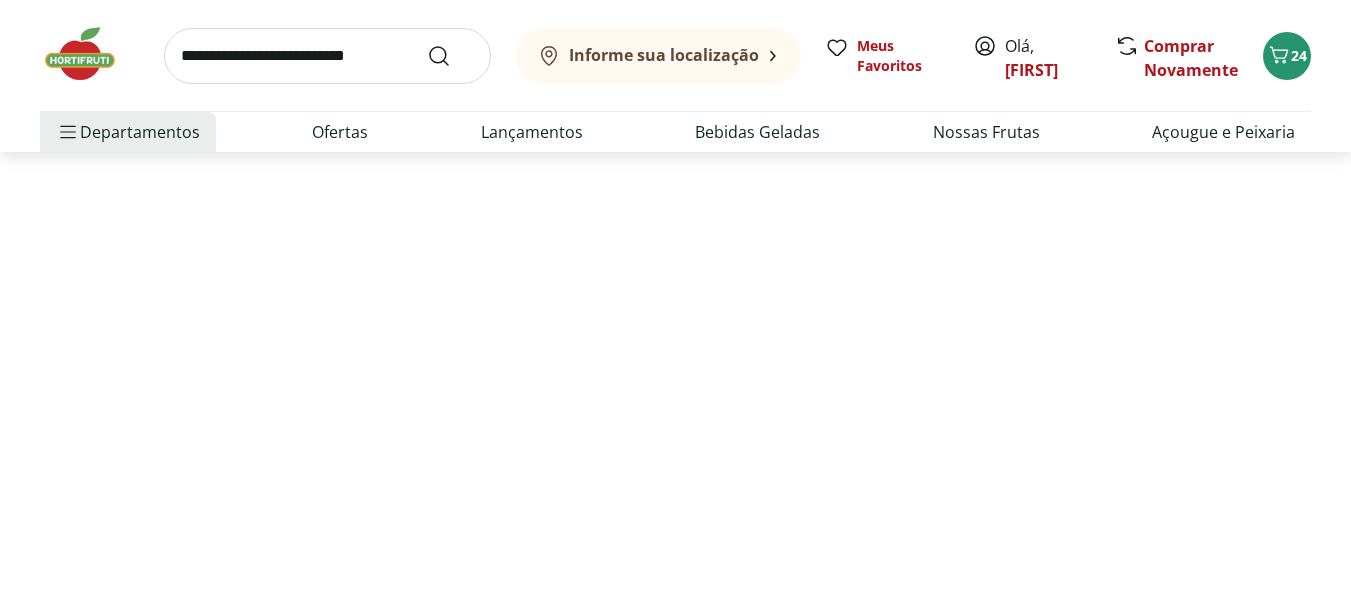 select on "**********" 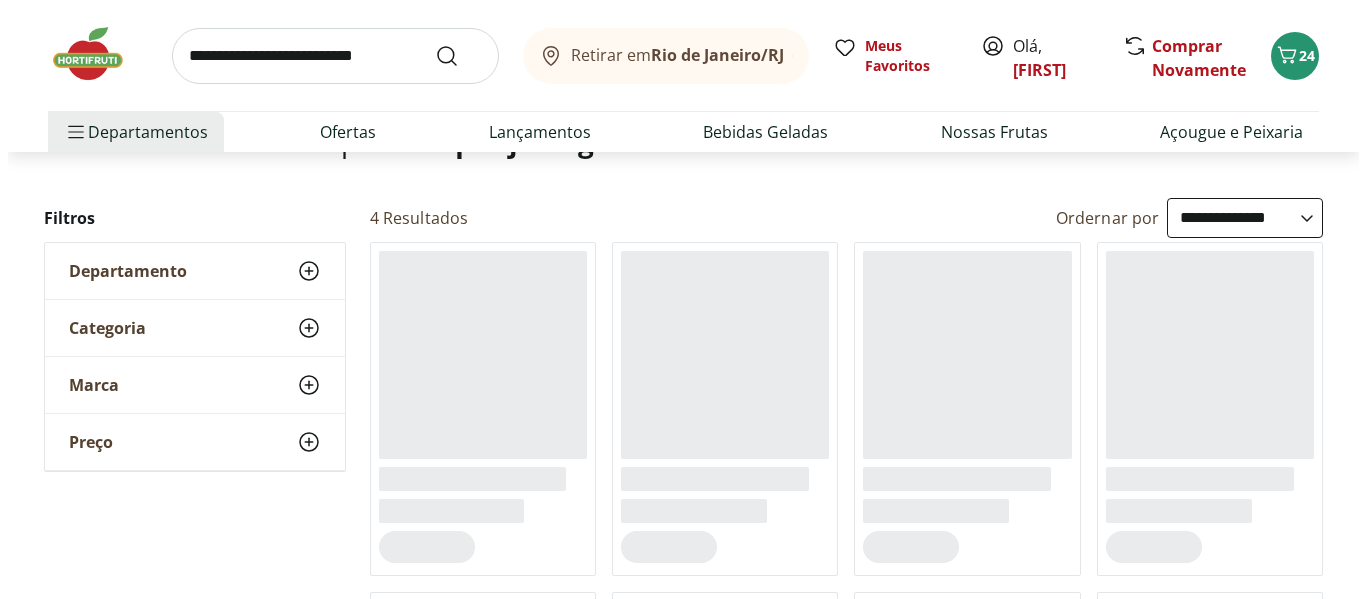 scroll, scrollTop: 0, scrollLeft: 0, axis: both 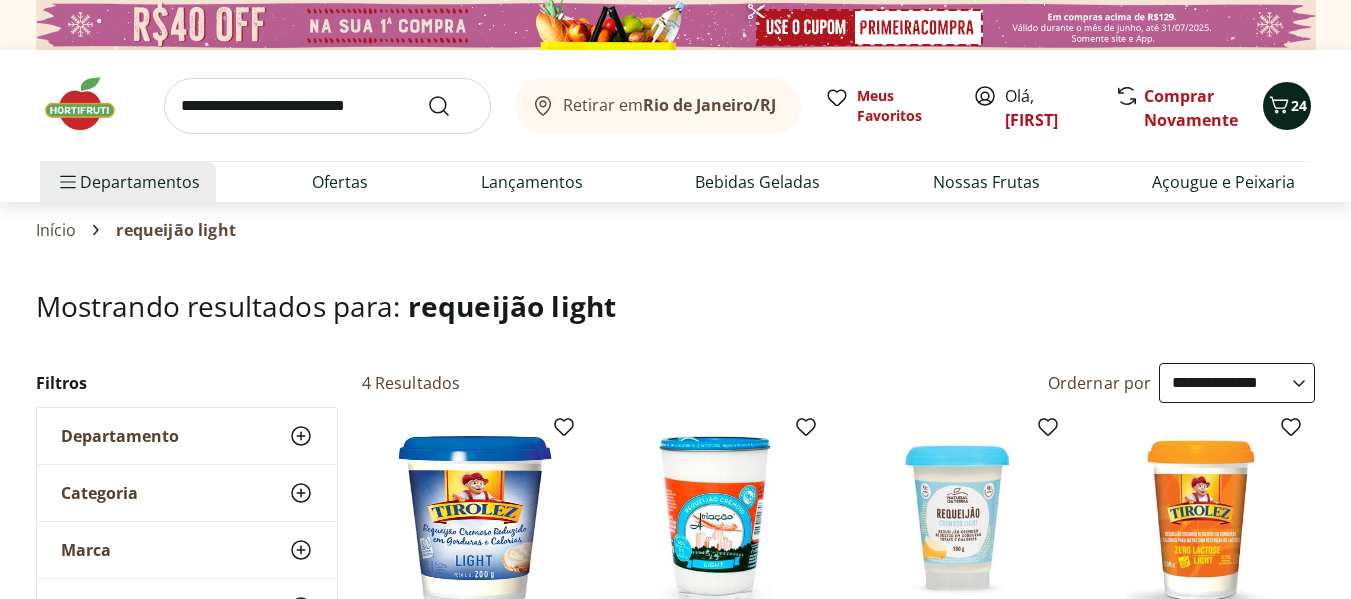 click 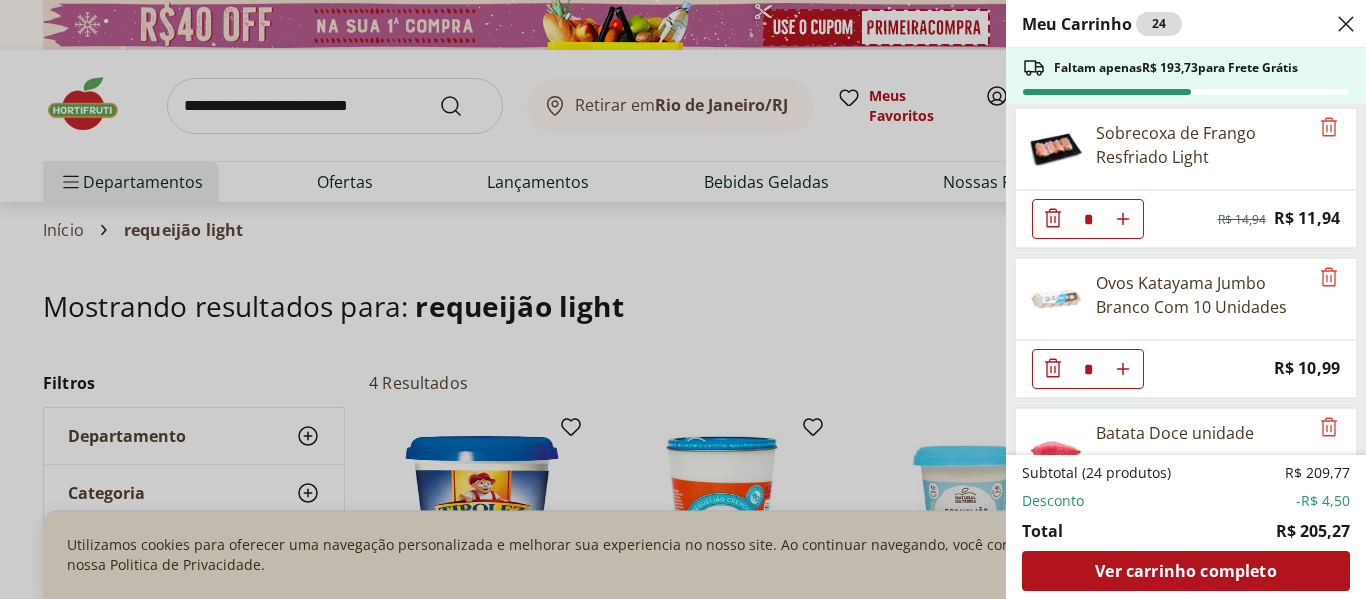 scroll, scrollTop: 0, scrollLeft: 0, axis: both 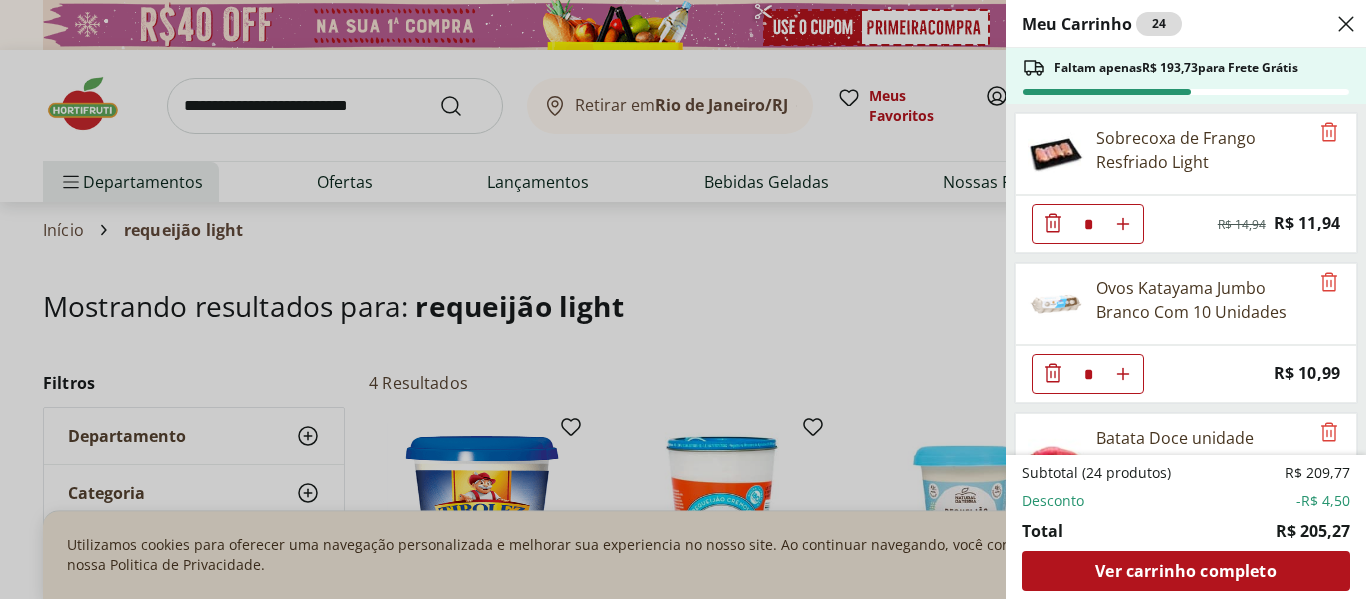 click on "Meu Carrinho 24 Faltam apenas  R$ 193,73  para Frete Grátis Sobrecoxa de Frango Resfriado Light * Original price: R$ 14,94 Price: R$ 11,94 Ovos Katayama Jumbo Branco Com 10 Unidades * Price: R$ 10,99 Batata Doce unidade * Price: R$ 1,53 Pão de Forma Tradicional Bauducco 390g * Price: R$ 8,99 Batata Palha Yoki 105g * Price: R$ 11,49 Banana Prata Orgânica Unidade ** Price: R$ 1,50 Tomate Grape Fiorello - 300G * Price: R$ 7,99 Requeijão Cremoso Light Natural Da Terra 180g * Original price: R$ 9,99 Price: R$ 8,49 REFRIG ZERO PET COCA COLA 2L * Price: R$ 9,99 Café Solúvel Nescafé Tradição 100G Forte * Price: R$ 35,99 Queijo Minas Frescal pote Coalhadas * Price: R$ 26,95 UVA RED GLOBE * Price: R$ 17,45 Subtotal (24 produtos) R$ 209,77 Desconto -R$ 4,50 Total R$ 205,27 Ver carrinho completo" at bounding box center [1186, 299] 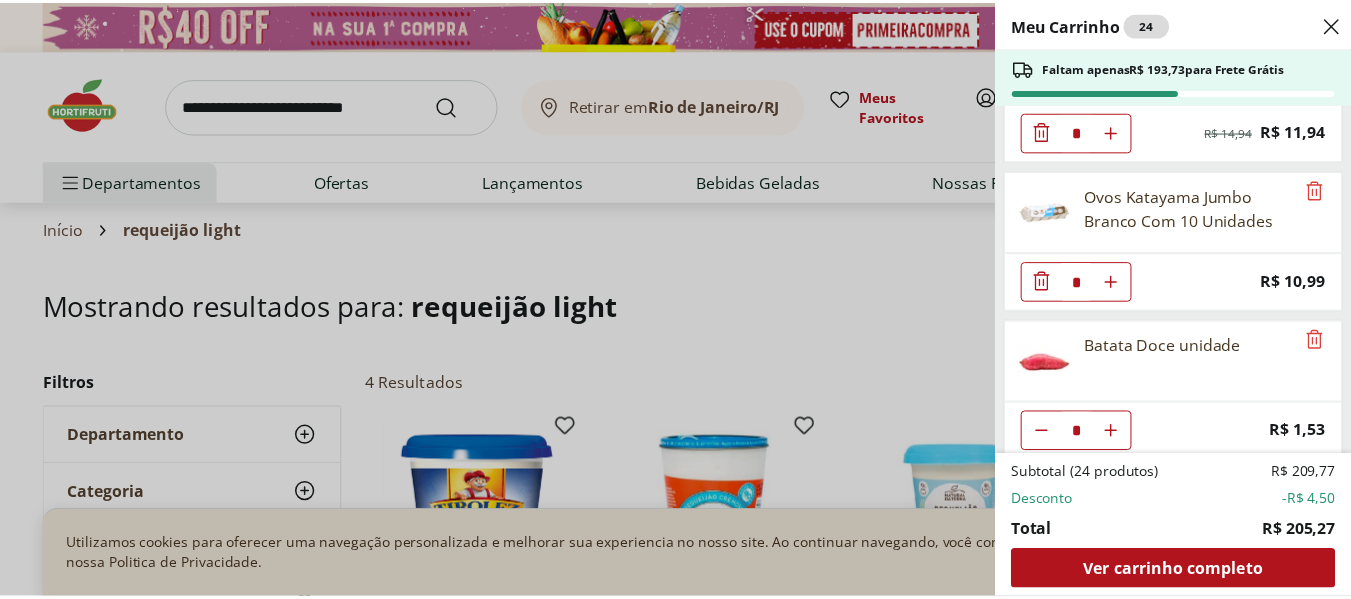 scroll, scrollTop: 0, scrollLeft: 0, axis: both 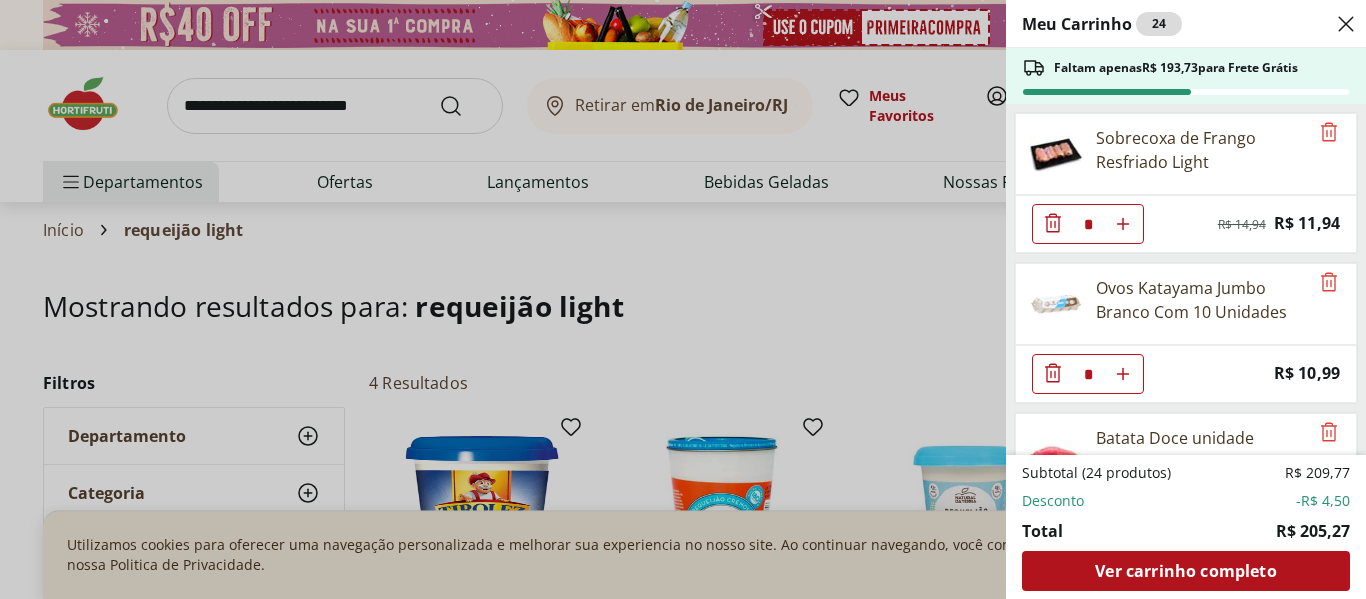 click 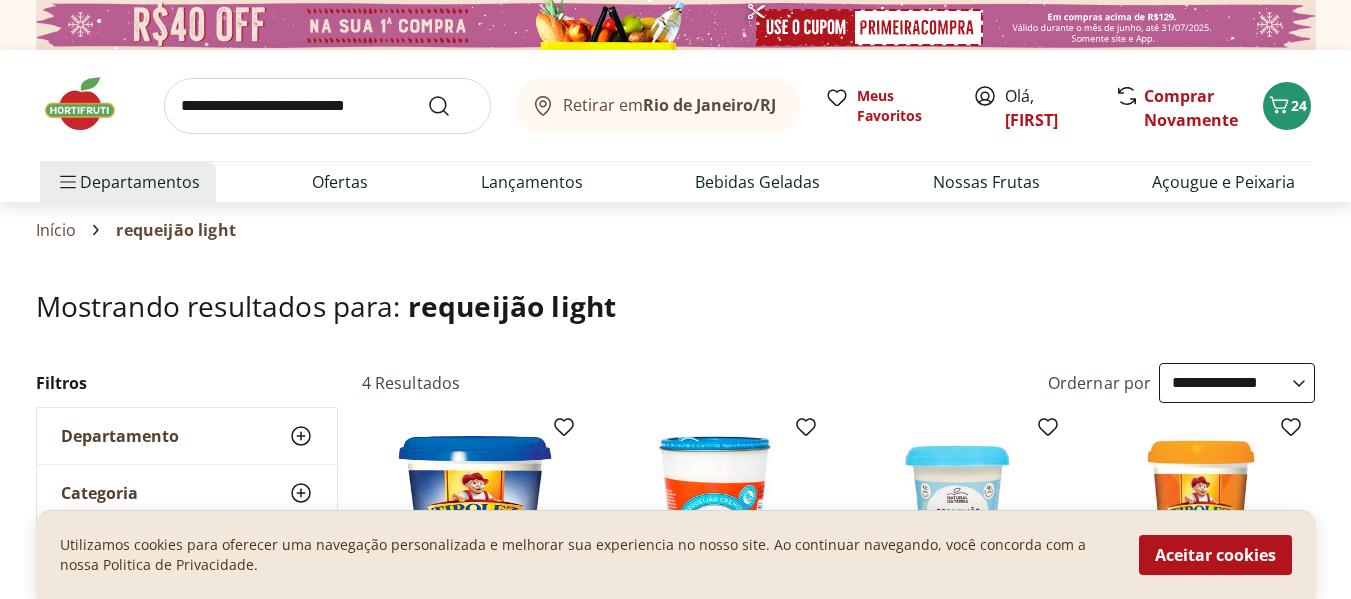 click at bounding box center [327, 106] 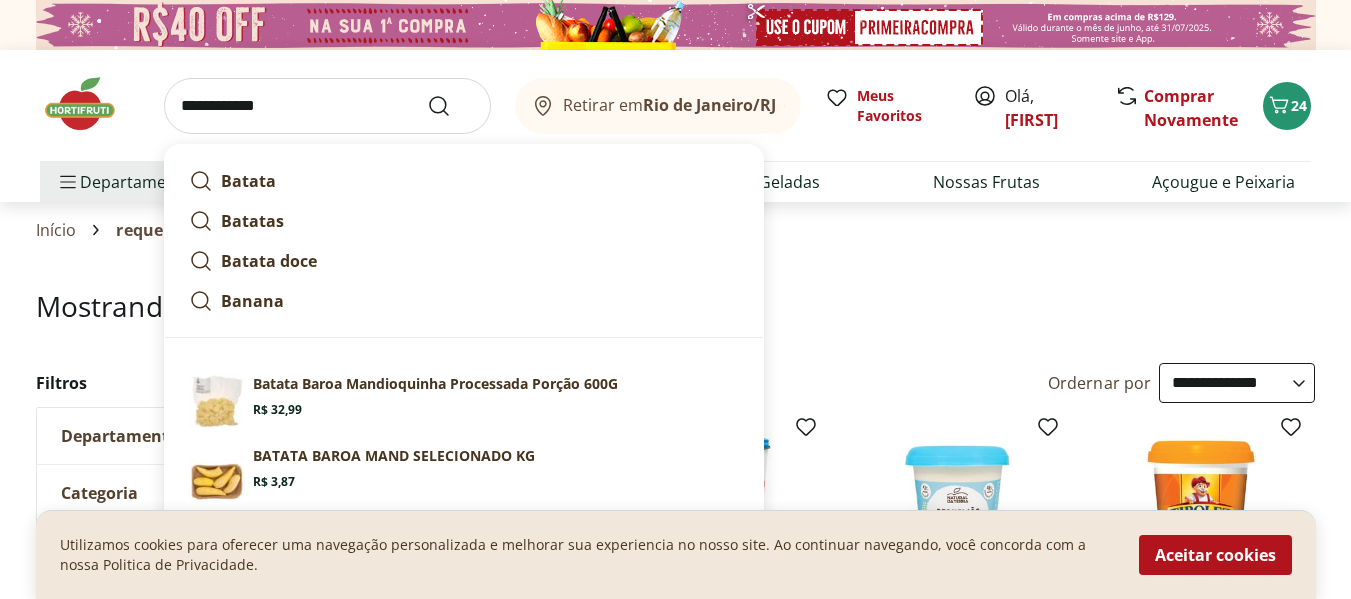 type on "**********" 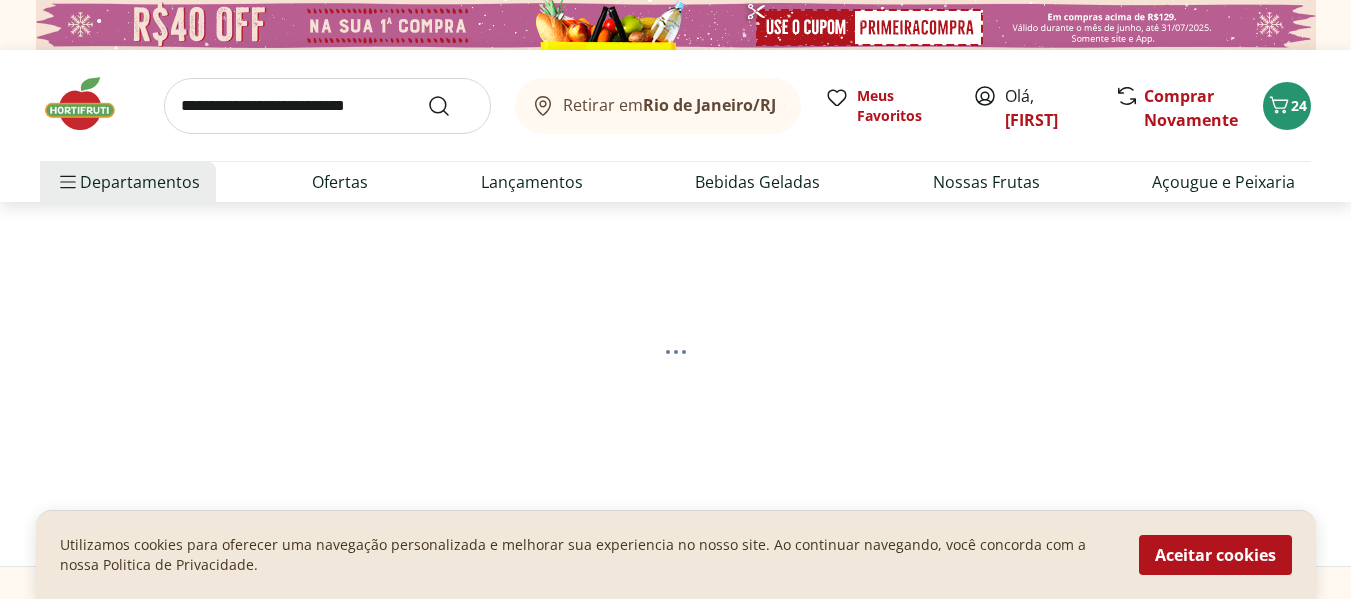 select on "**********" 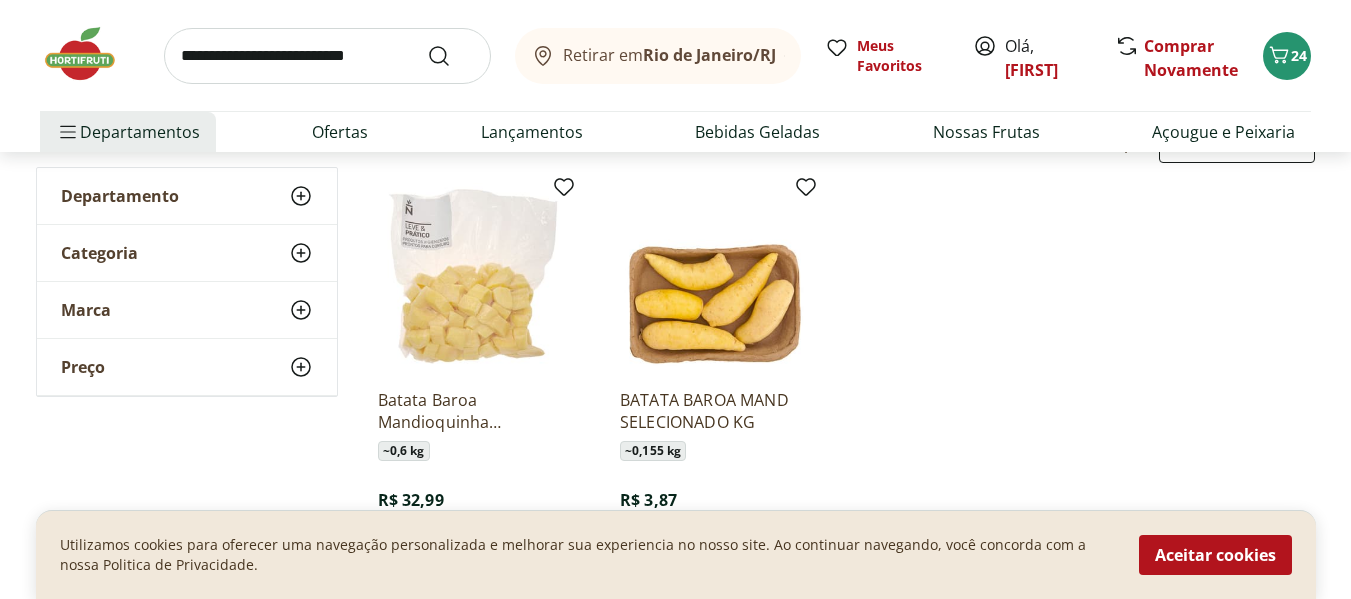 scroll, scrollTop: 323, scrollLeft: 0, axis: vertical 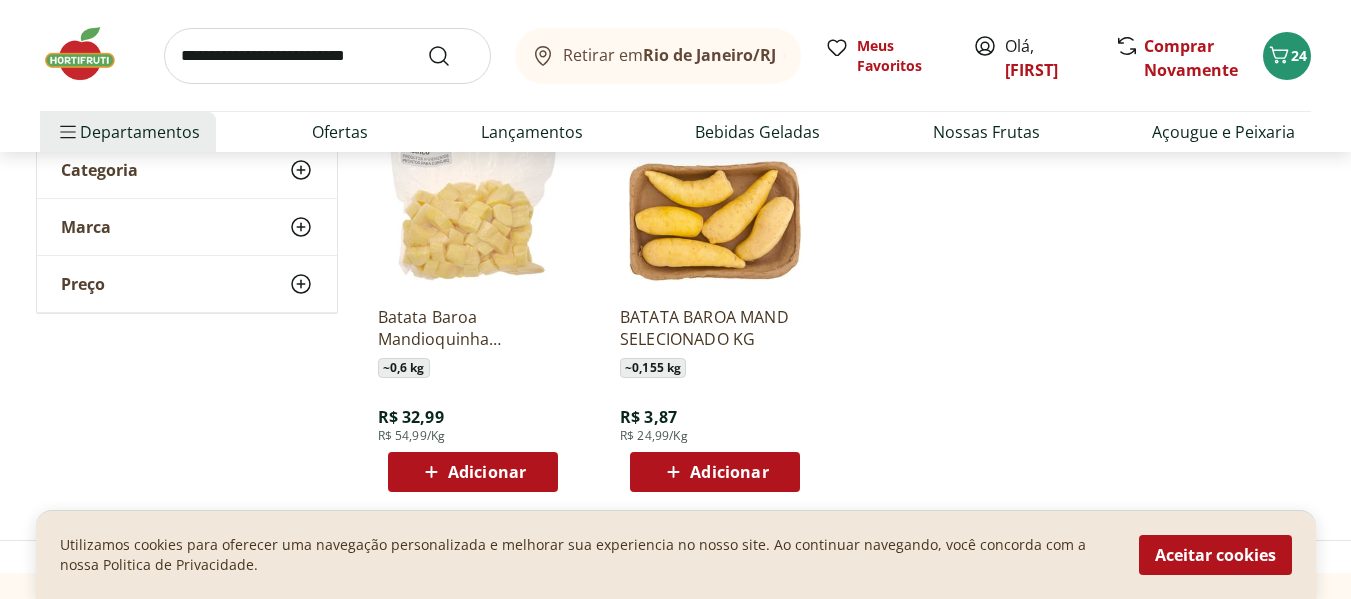 click on "Adicionar" at bounding box center (729, 472) 